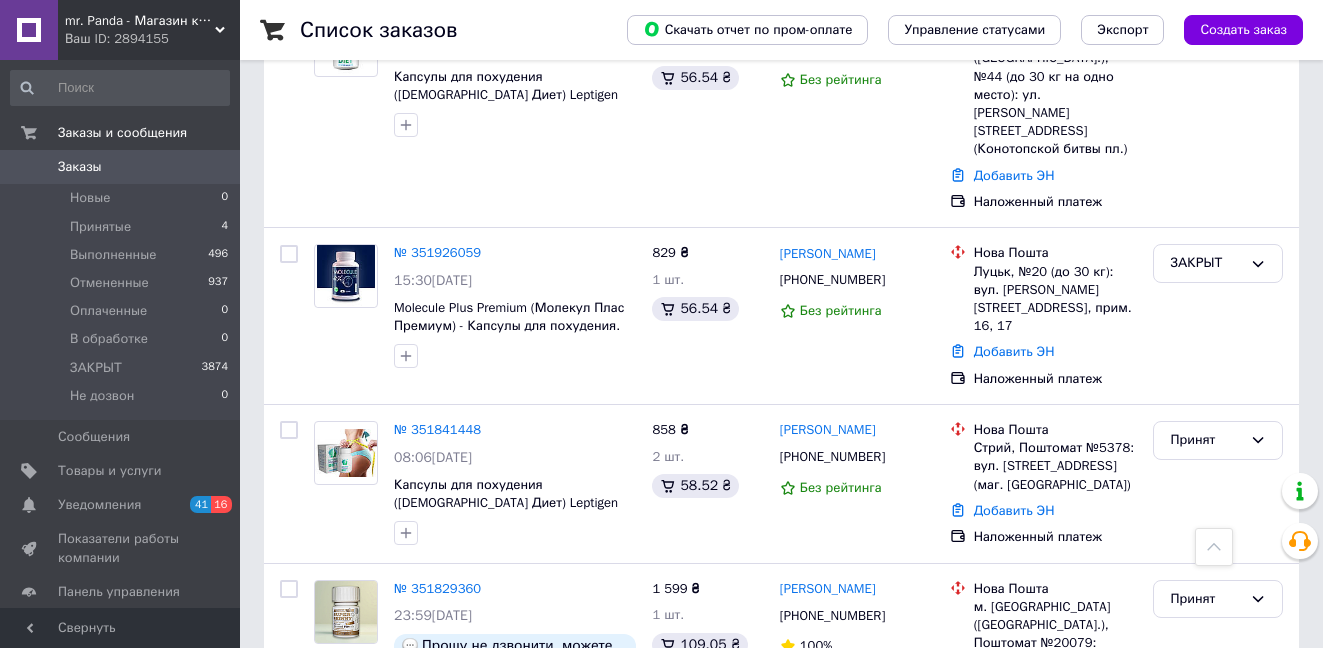 scroll, scrollTop: 786, scrollLeft: 0, axis: vertical 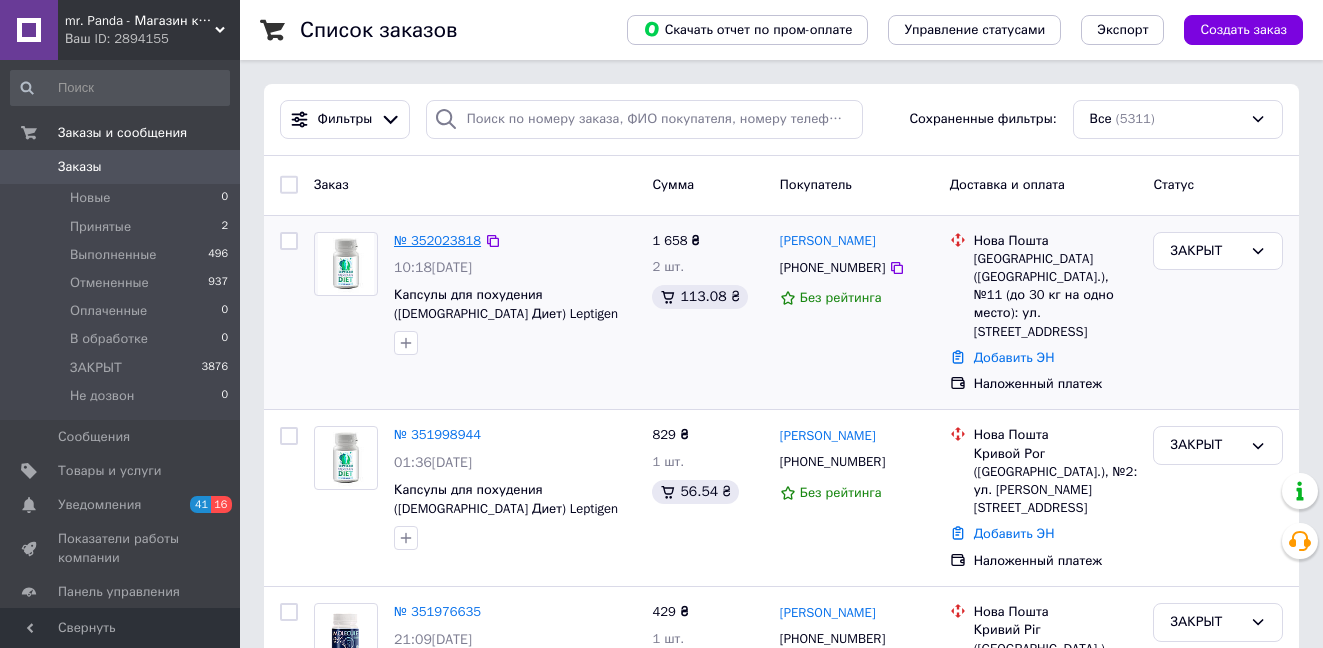click on "№ 352023818" at bounding box center (437, 240) 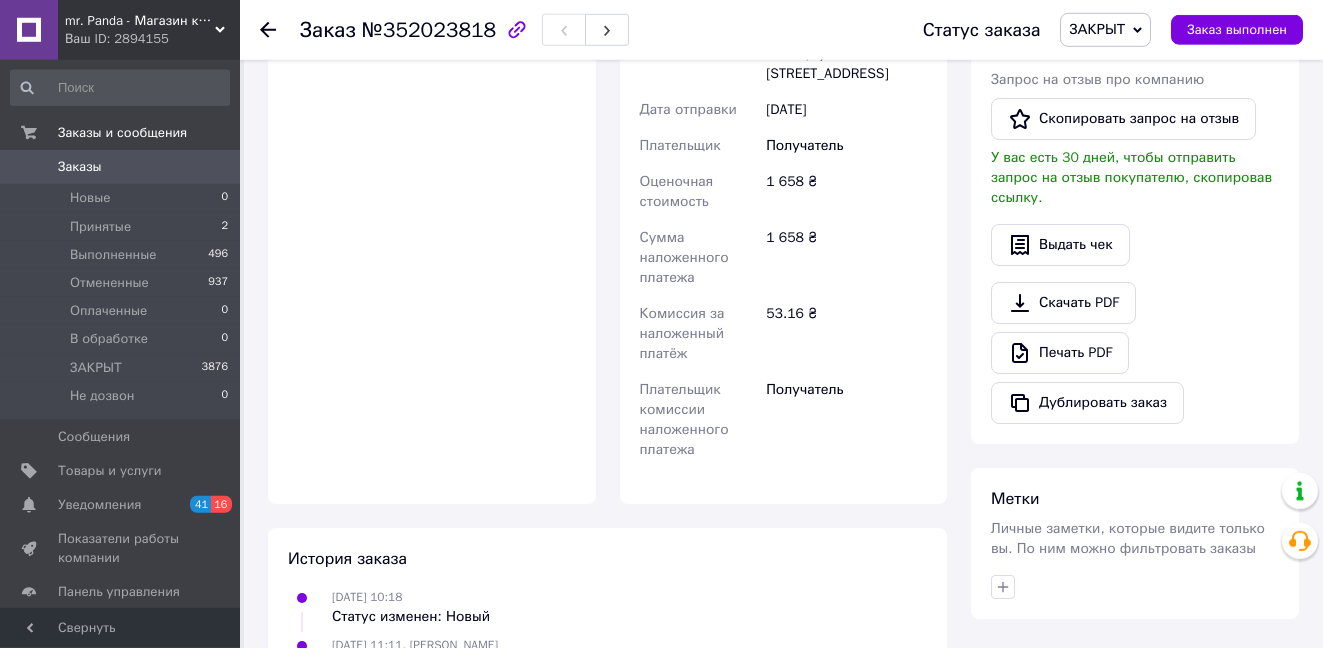 scroll, scrollTop: 957, scrollLeft: 0, axis: vertical 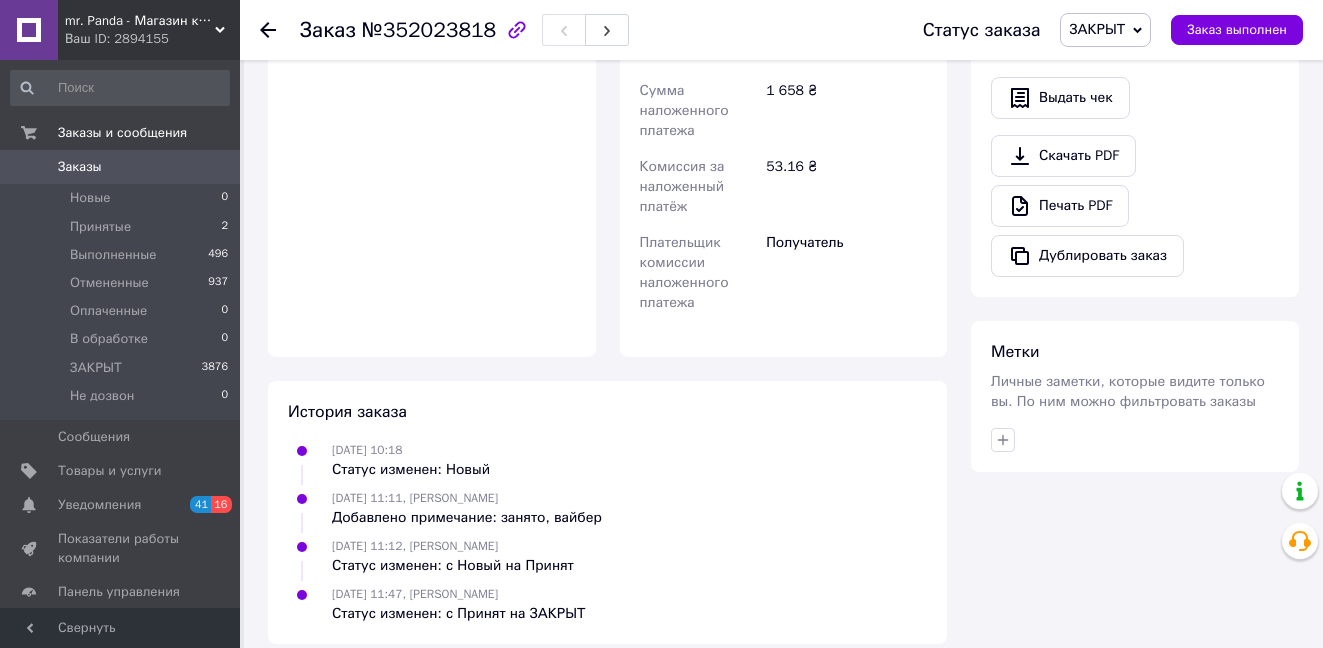 click on "Заказы" at bounding box center [80, 167] 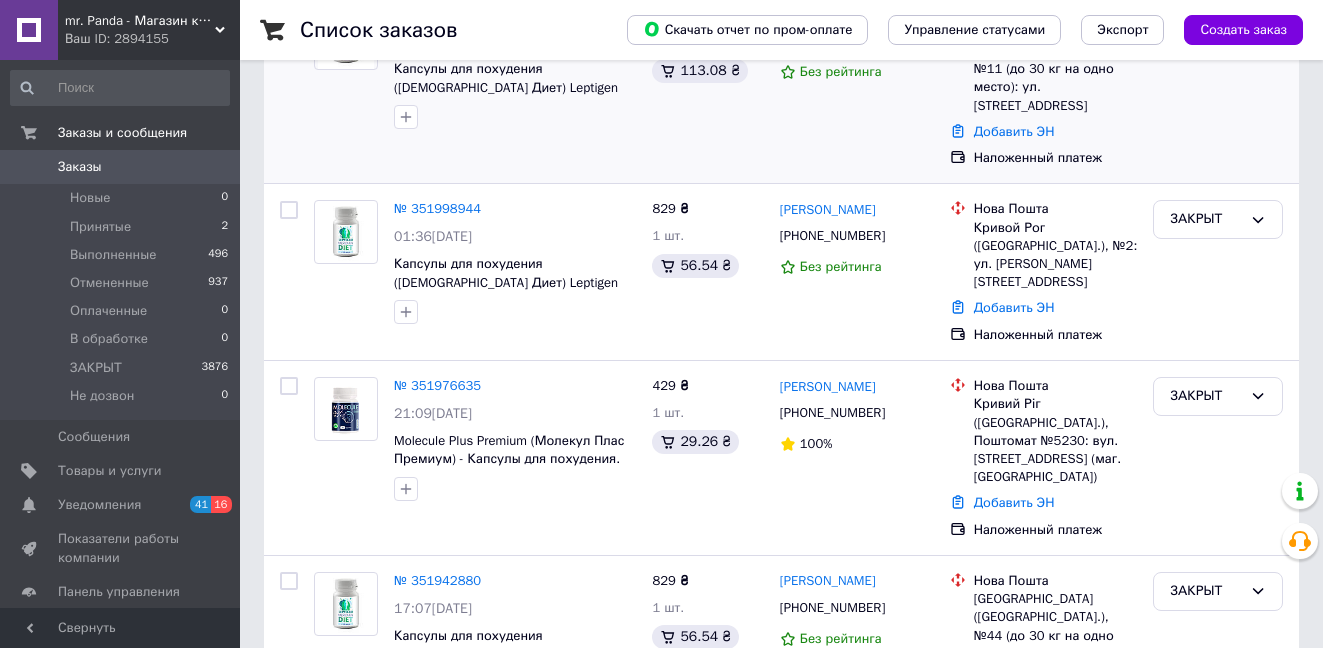 scroll, scrollTop: 228, scrollLeft: 0, axis: vertical 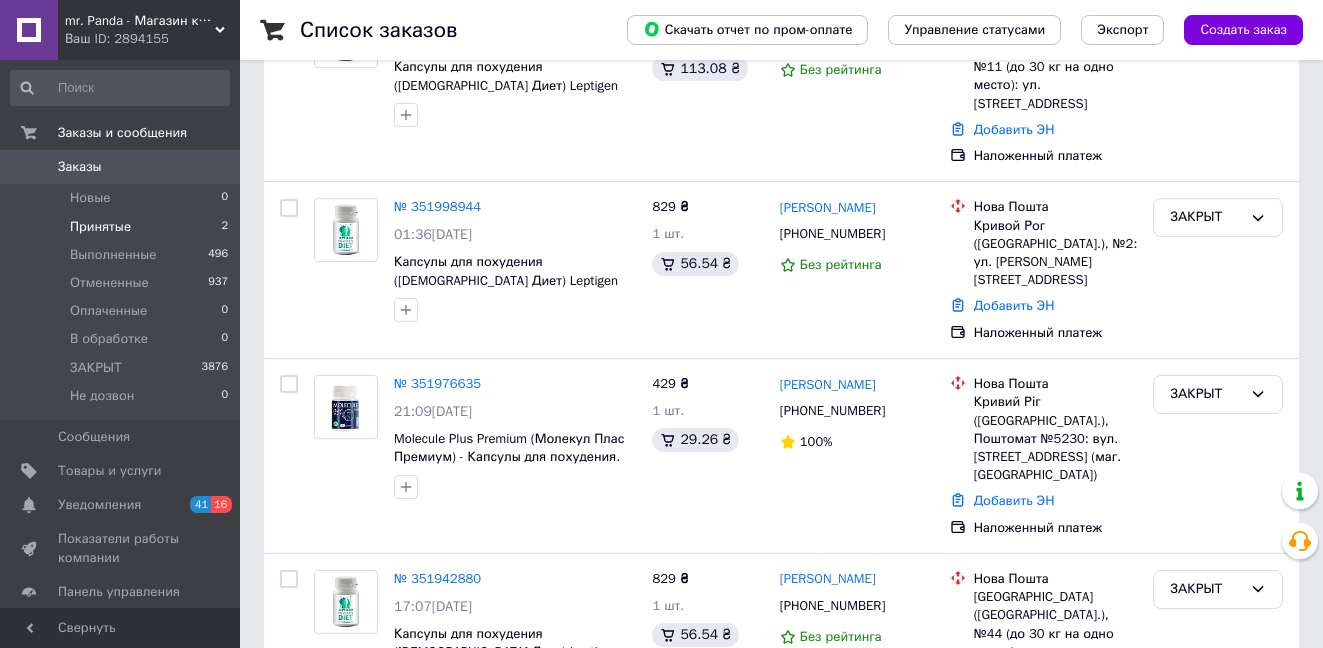 click on "Принятые" at bounding box center [100, 227] 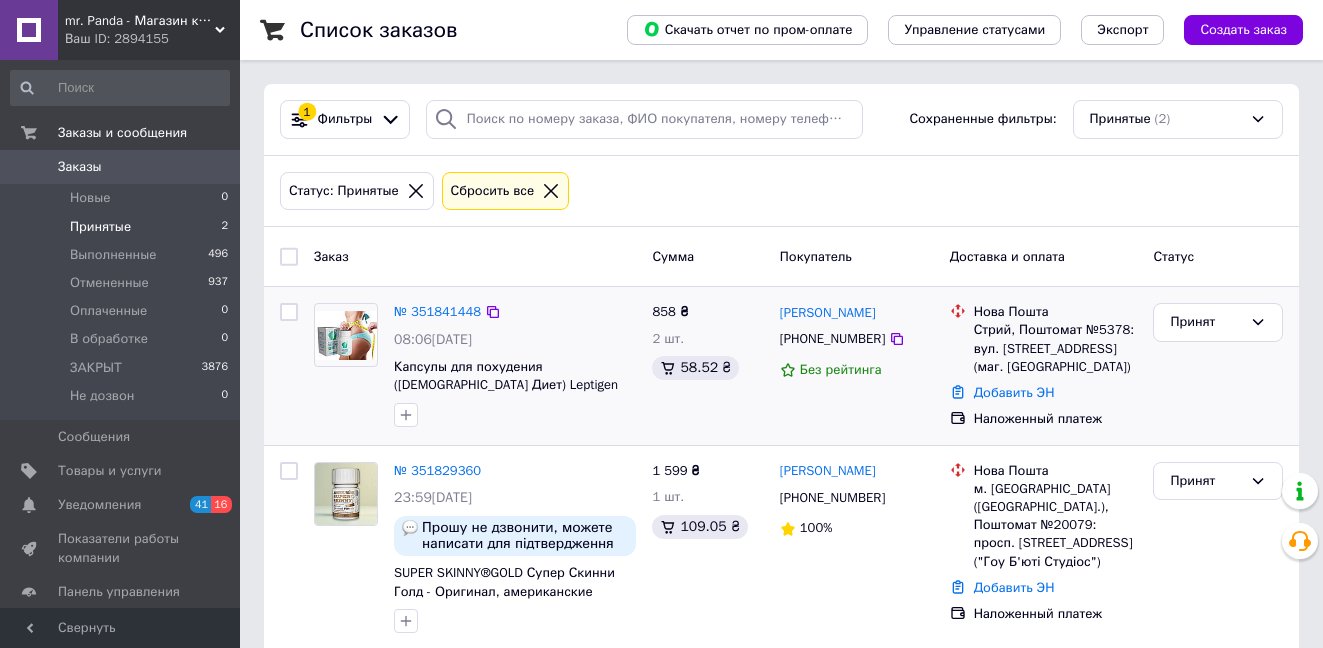 scroll, scrollTop: 25, scrollLeft: 0, axis: vertical 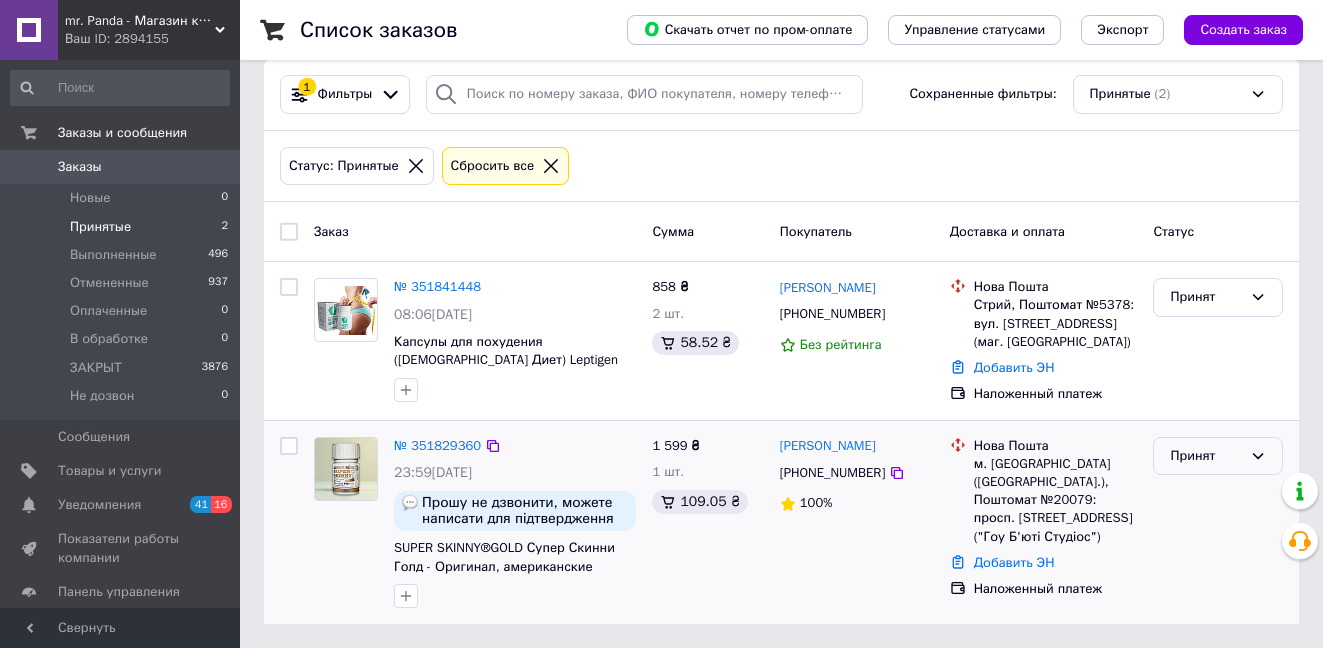 click on "Принят" at bounding box center [1206, 456] 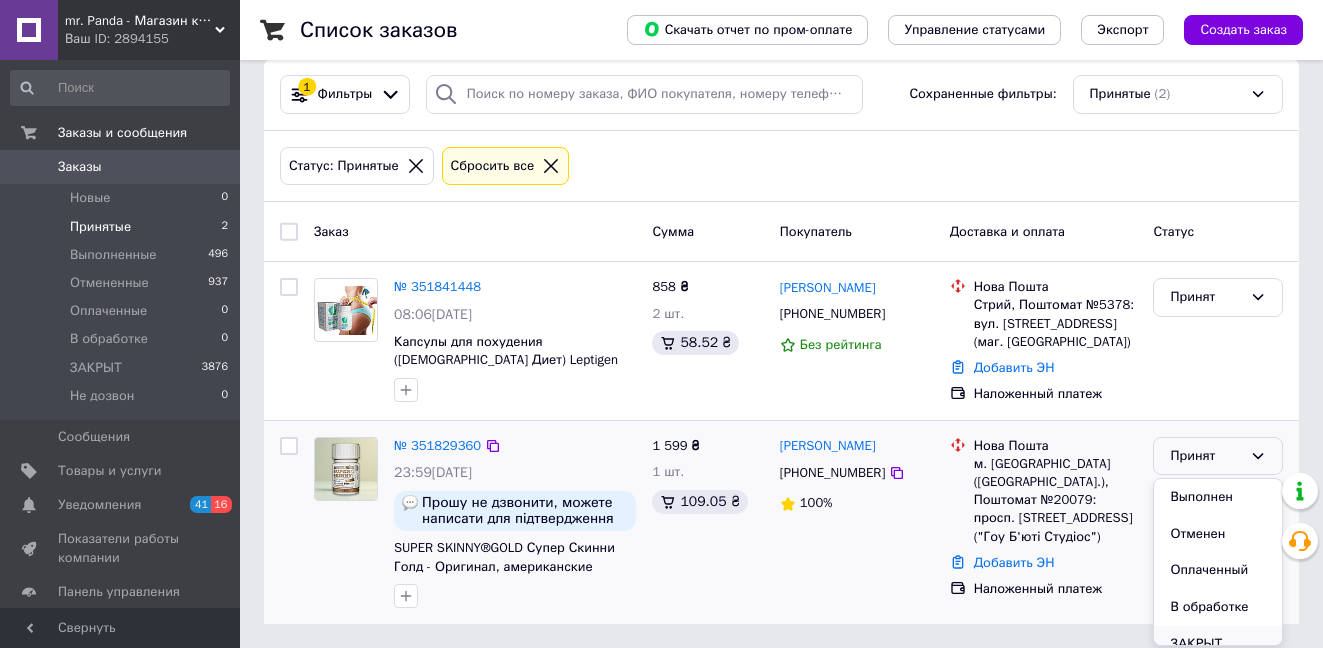 click on "ЗАКРЫТ" at bounding box center [1218, 644] 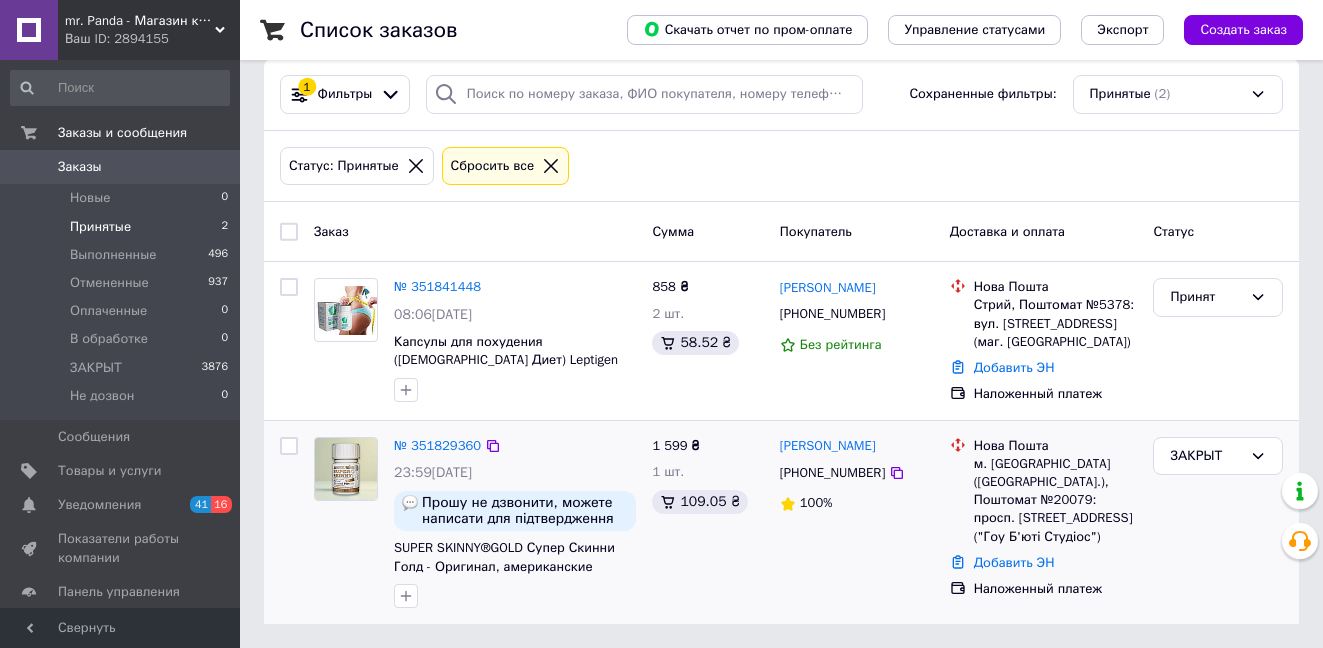 click on "Заказы" at bounding box center [80, 167] 